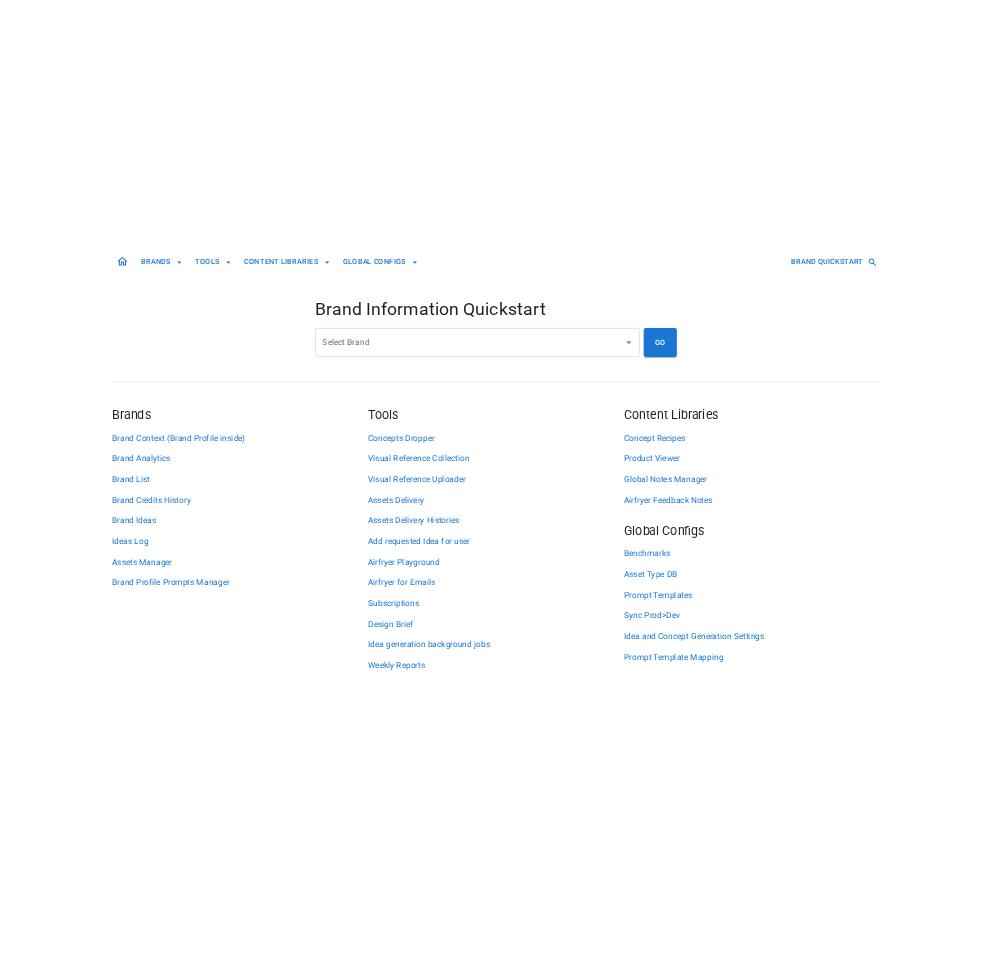 scroll, scrollTop: 0, scrollLeft: 0, axis: both 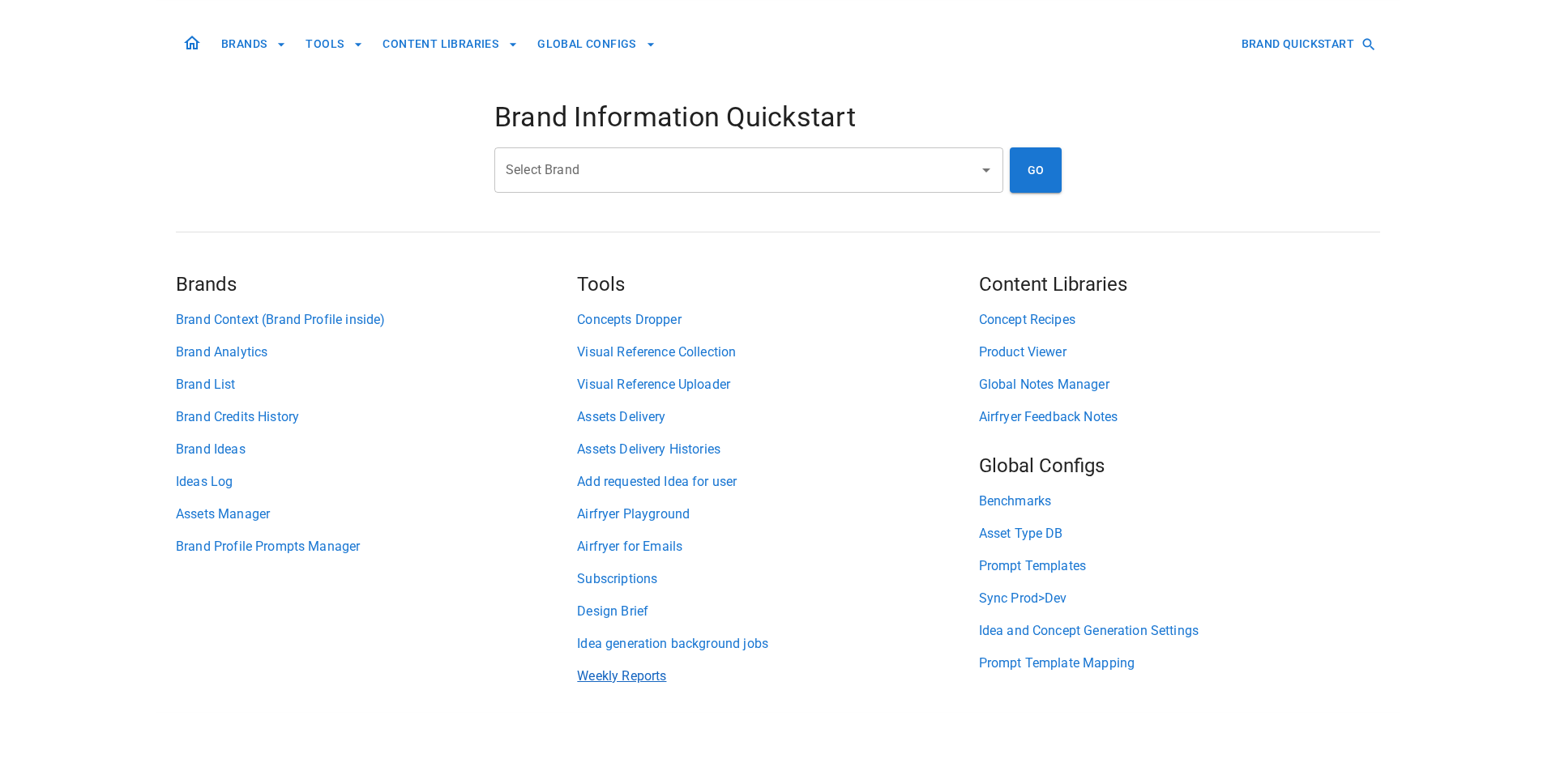 click on "Weekly Reports" at bounding box center [777, 676] 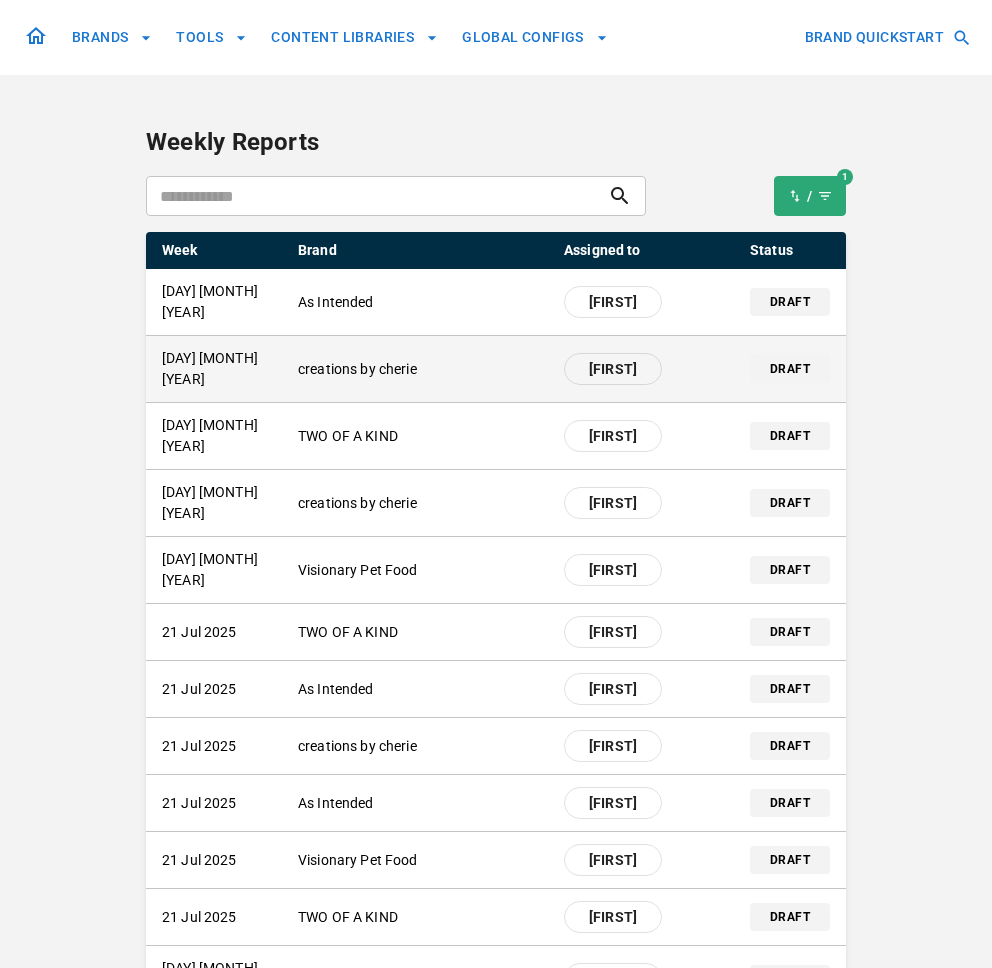 click on "creations by cherie" at bounding box center [423, 369] 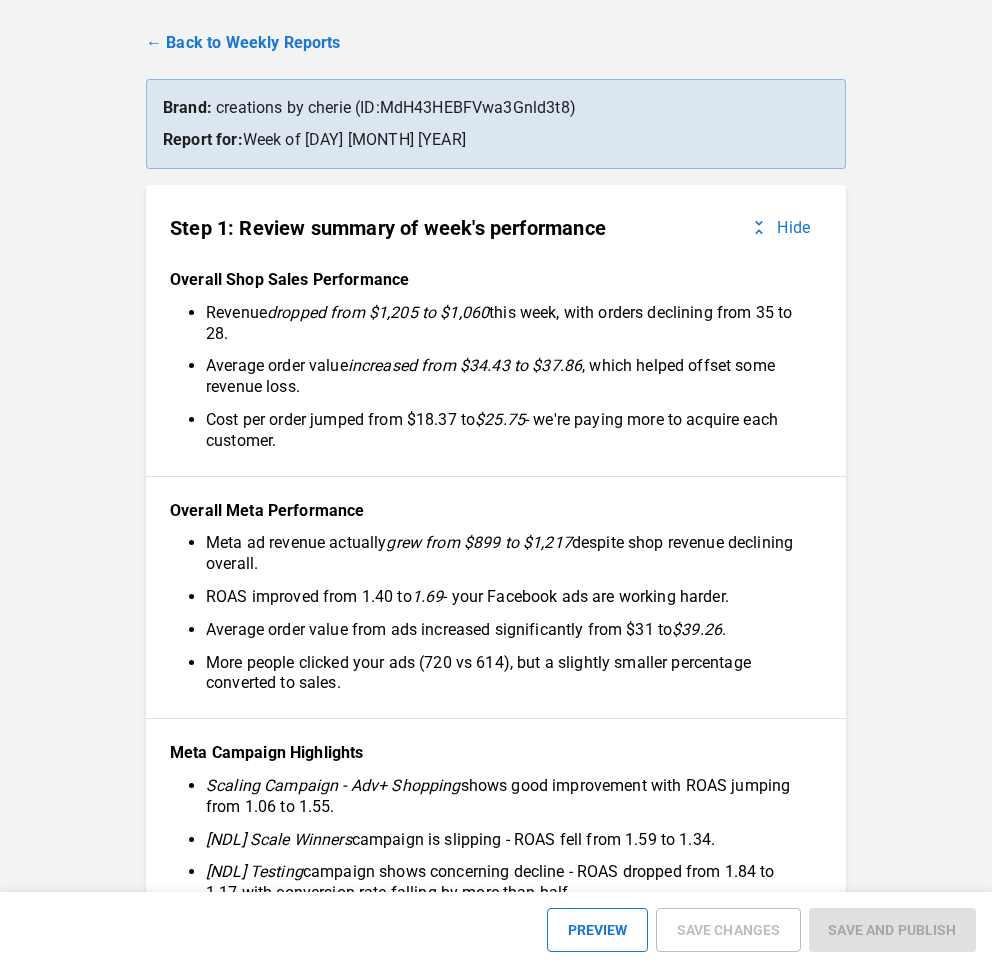 scroll, scrollTop: 0, scrollLeft: 0, axis: both 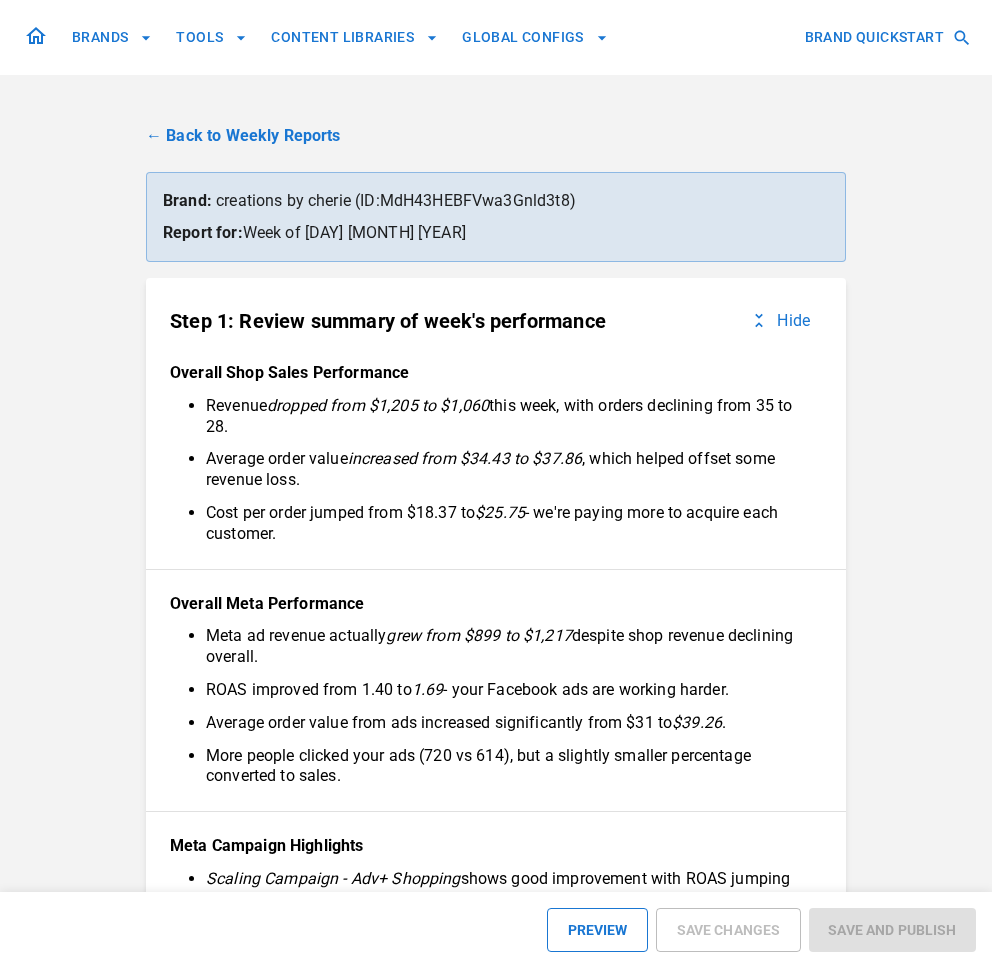 click on "← Back to Weekly Reports" at bounding box center [496, 136] 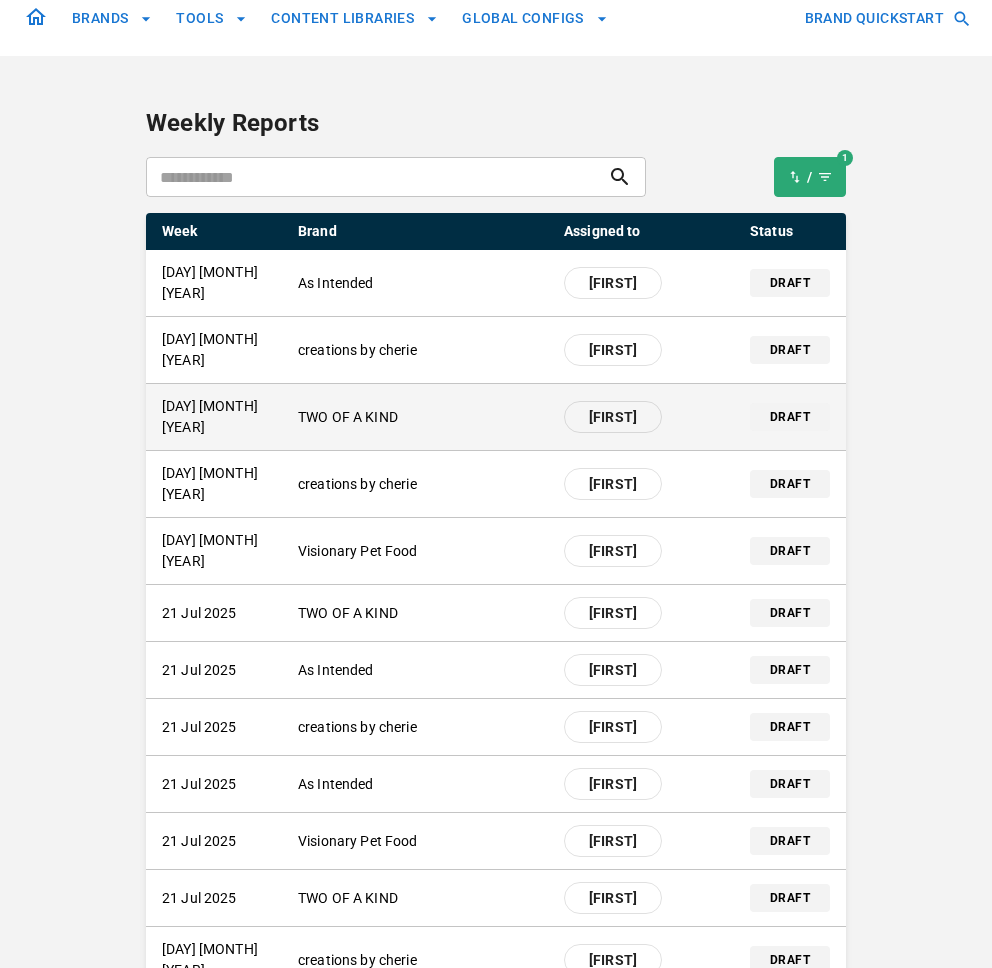 scroll, scrollTop: 22, scrollLeft: 0, axis: vertical 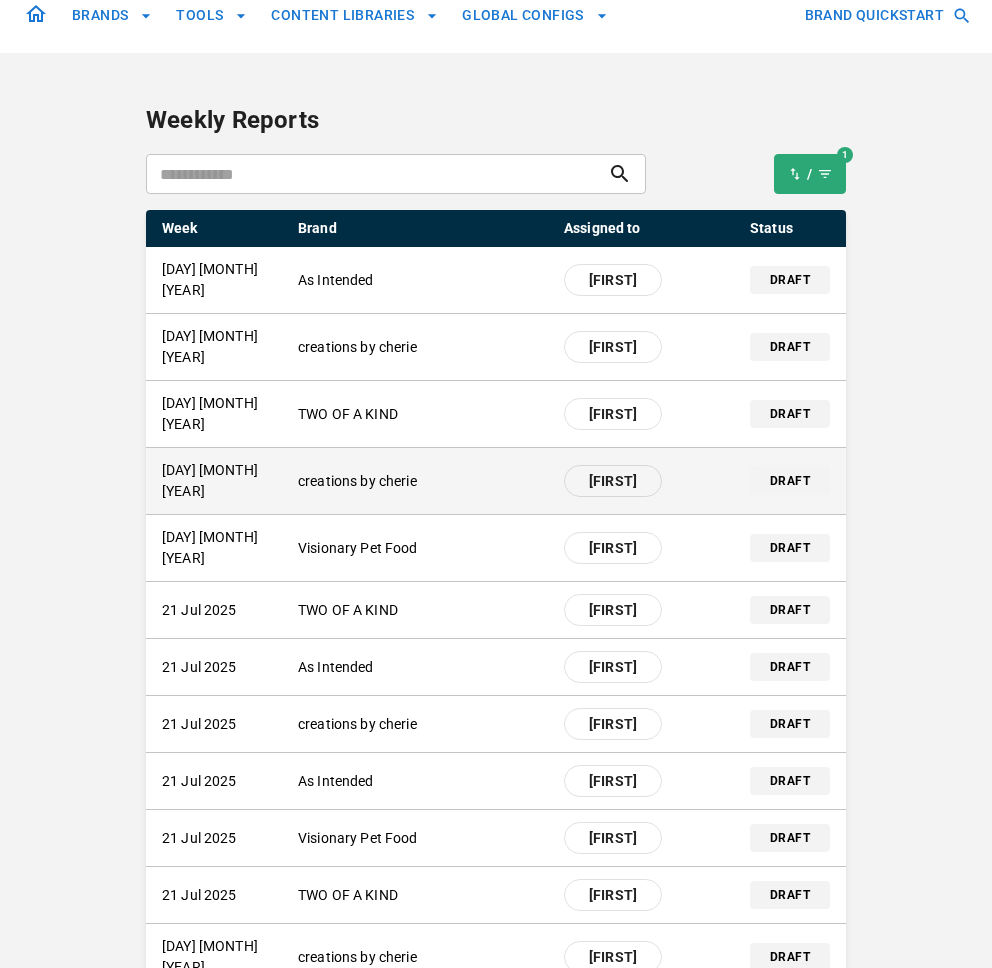 click on "creations by cherie" at bounding box center (423, 481) 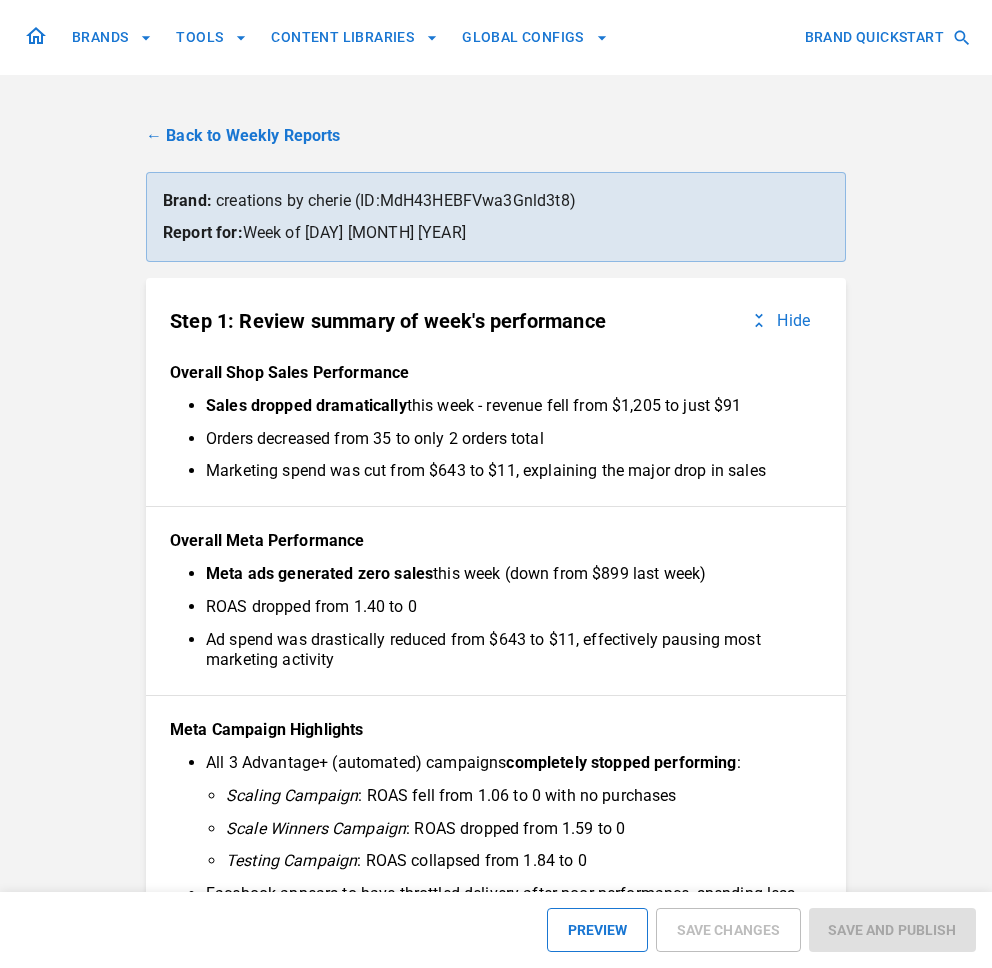click on "← Back to Weekly Reports" at bounding box center (496, 136) 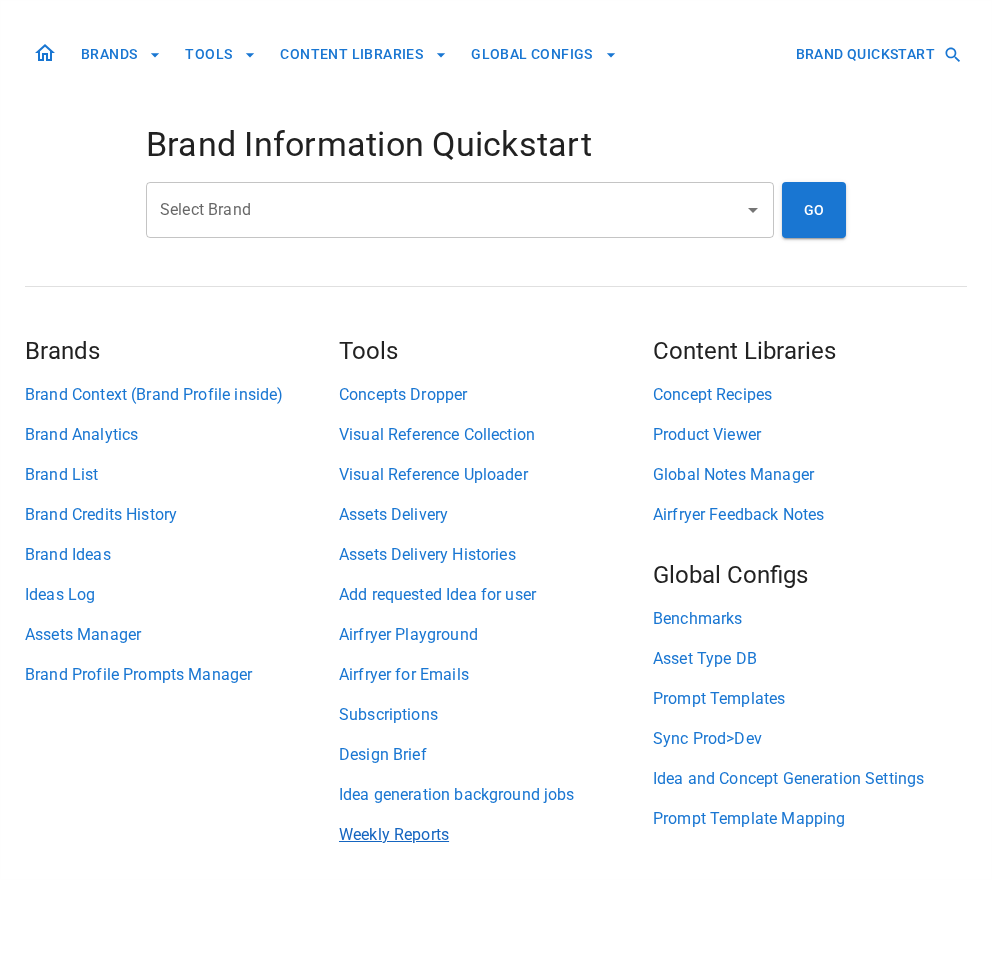click on "Weekly Reports" at bounding box center (496, 835) 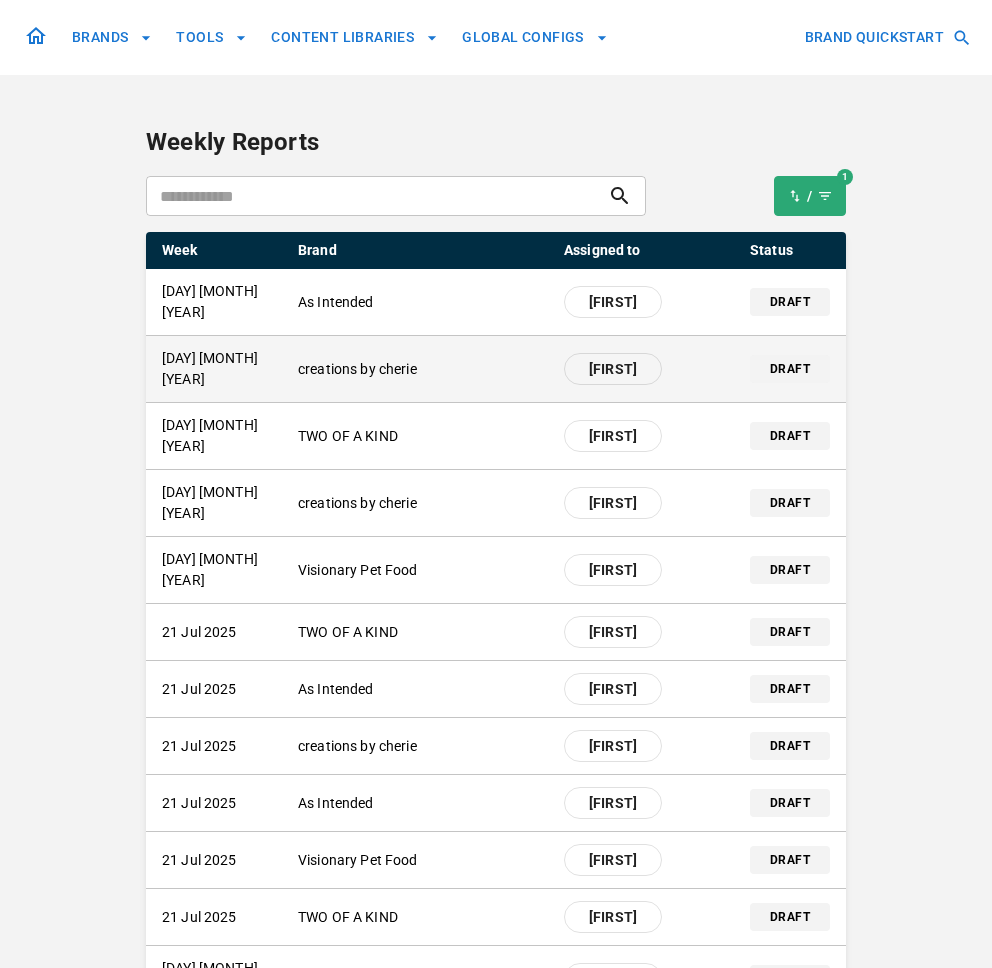 click on "creations by cherie" at bounding box center [423, 369] 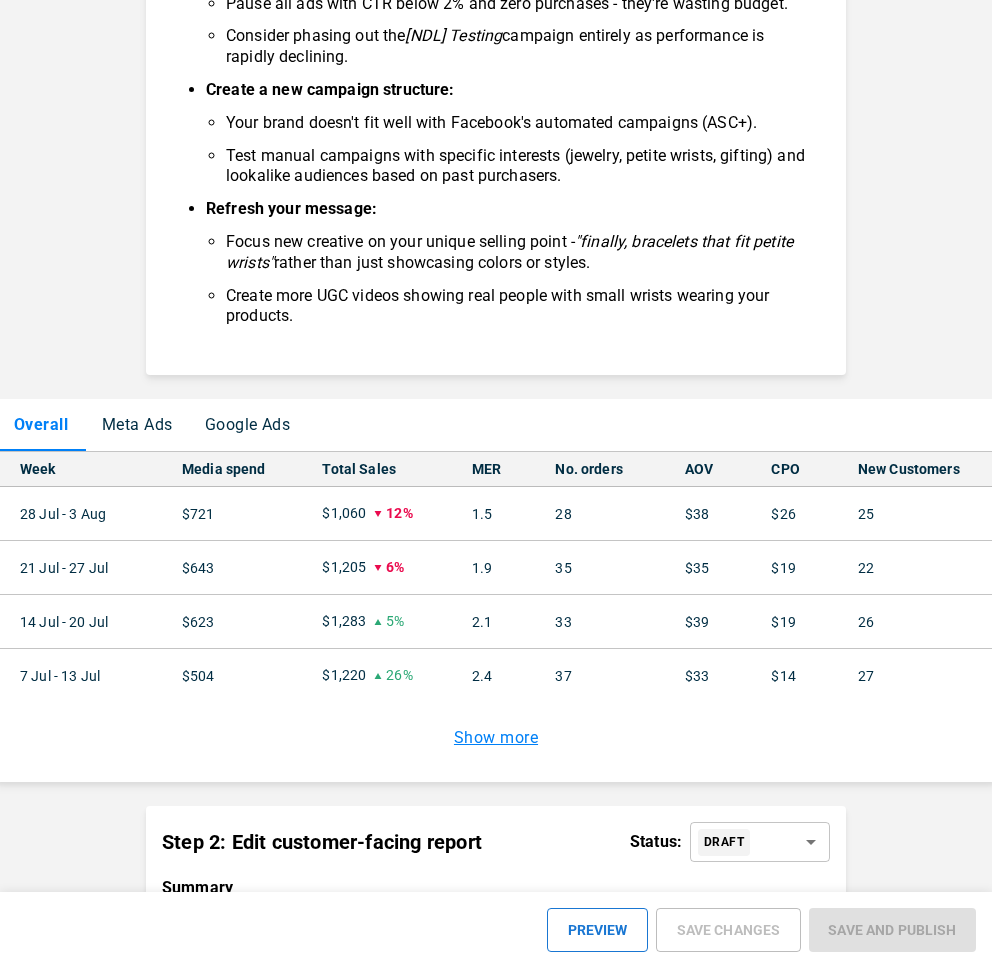 scroll, scrollTop: 1685, scrollLeft: 0, axis: vertical 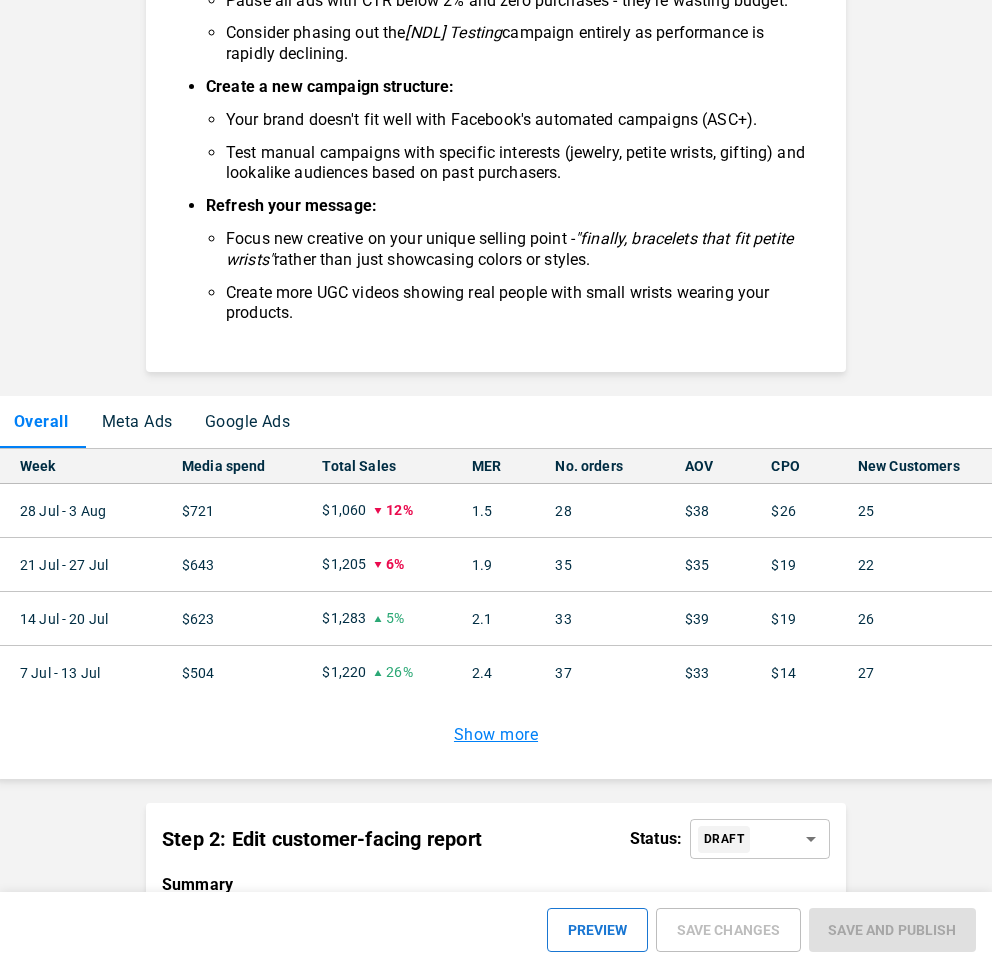 click on "28" at bounding box center (596, 511) 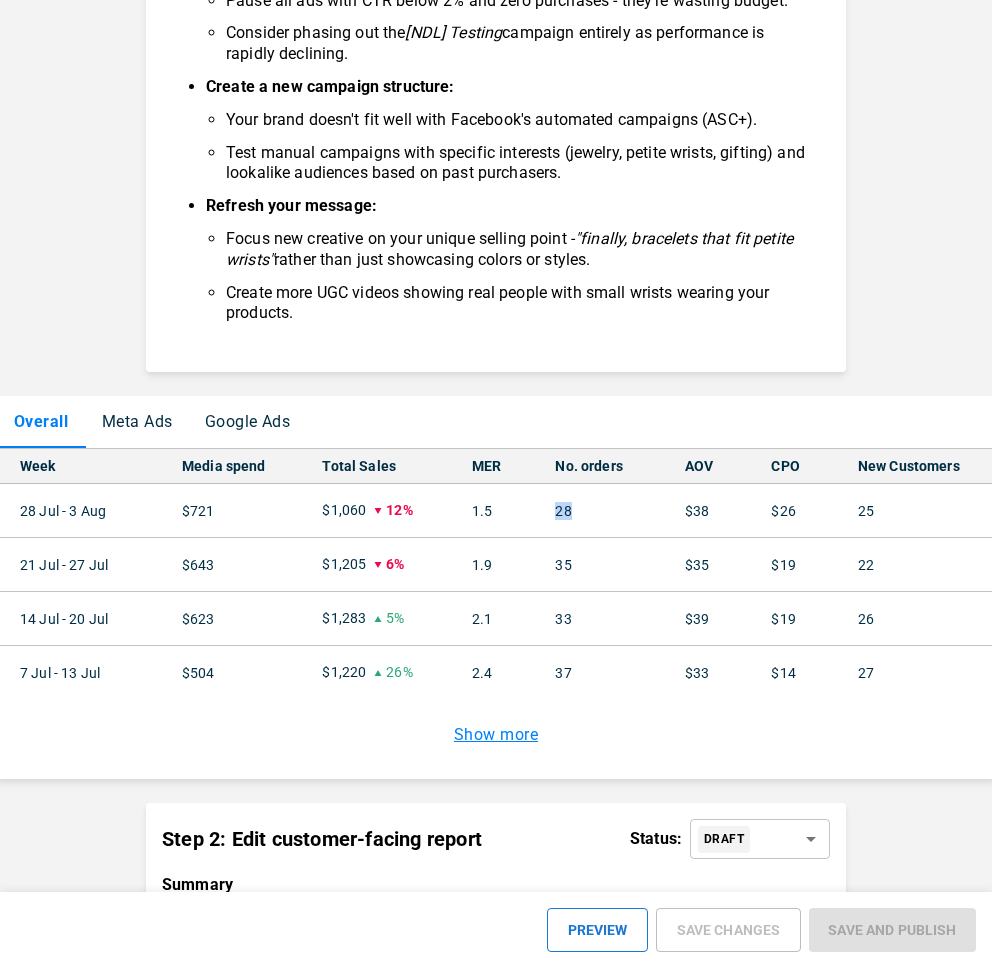 click on "28" at bounding box center [596, 511] 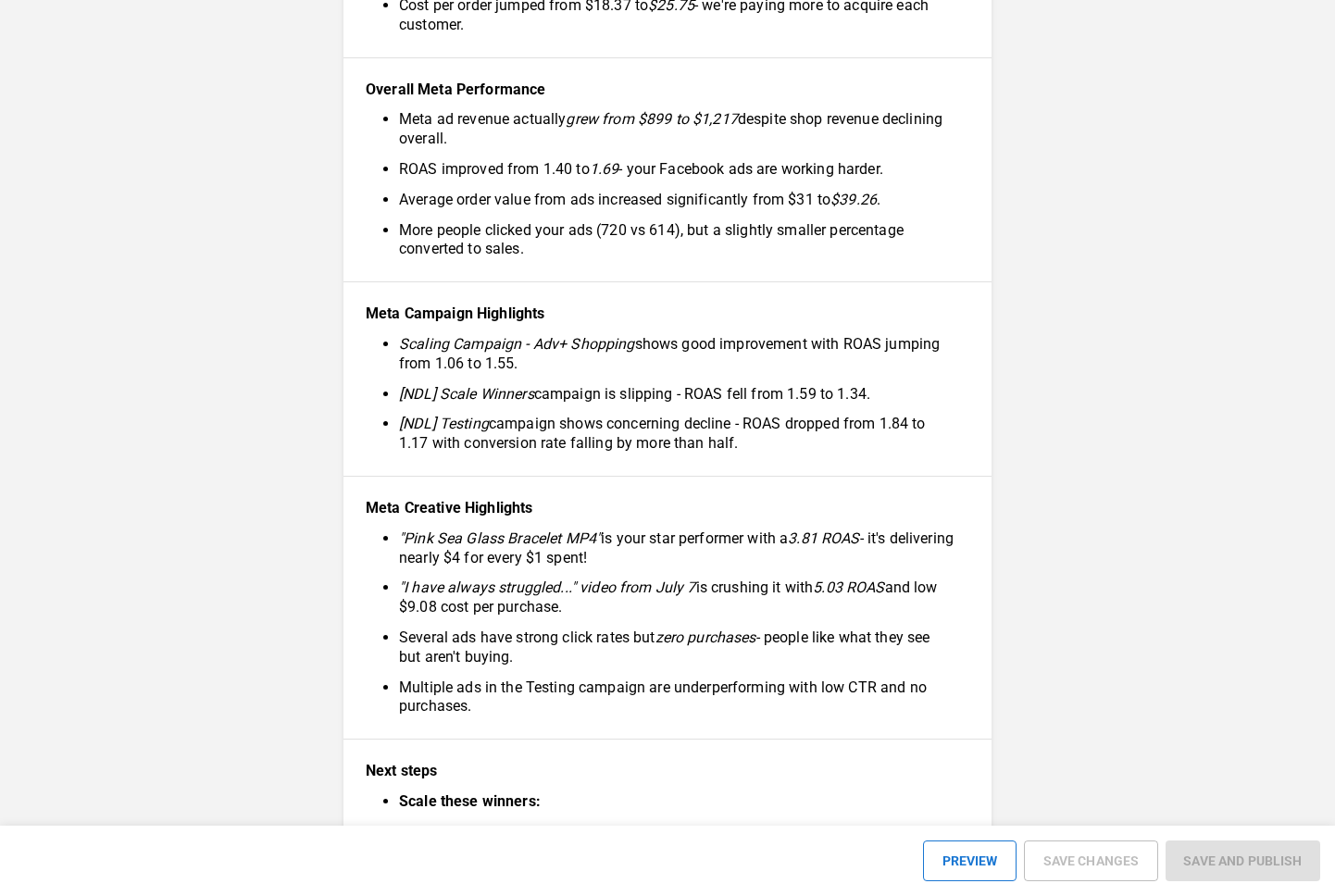 scroll, scrollTop: 0, scrollLeft: 0, axis: both 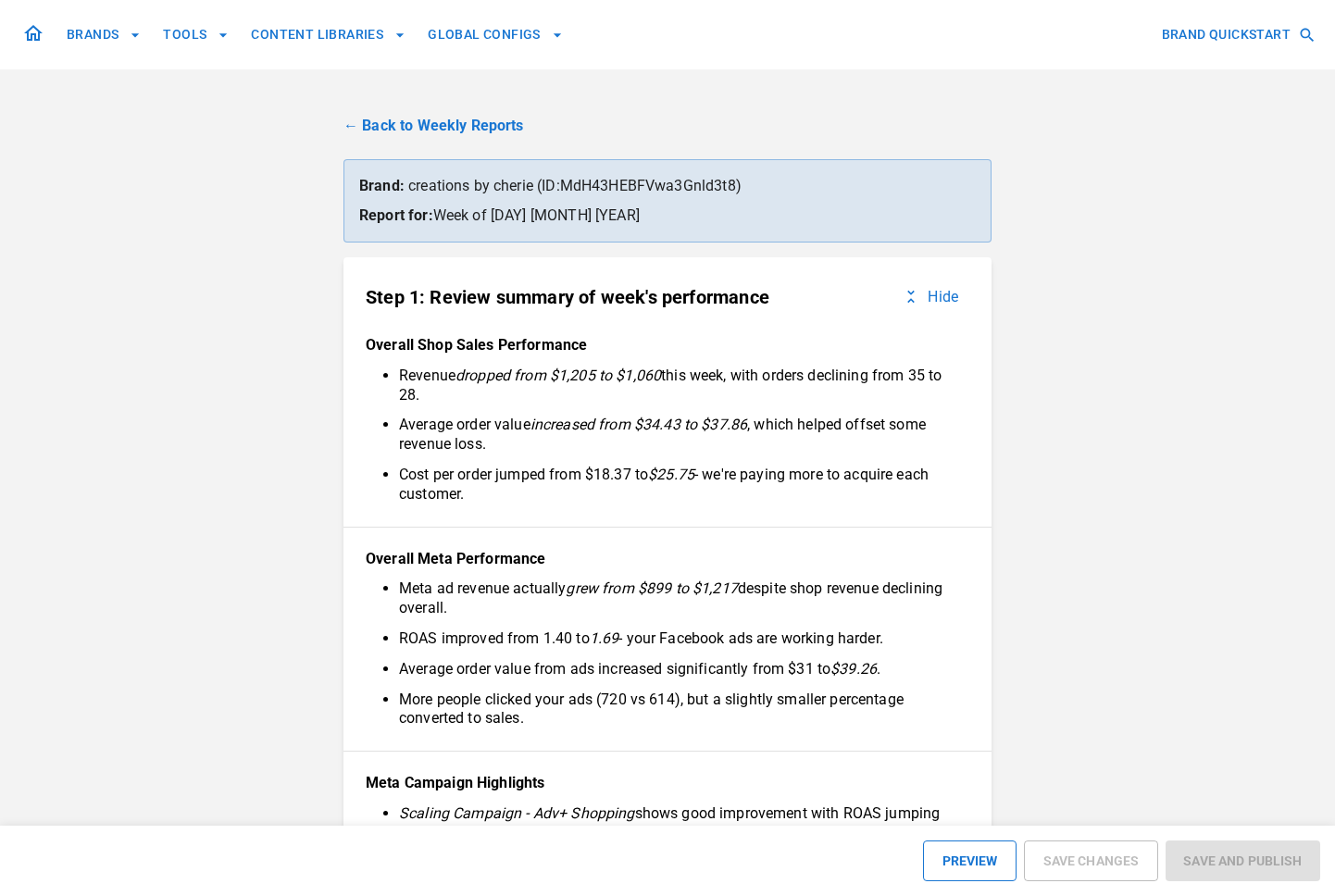 click on "← Back to Weekly Reports" at bounding box center [668, 126] 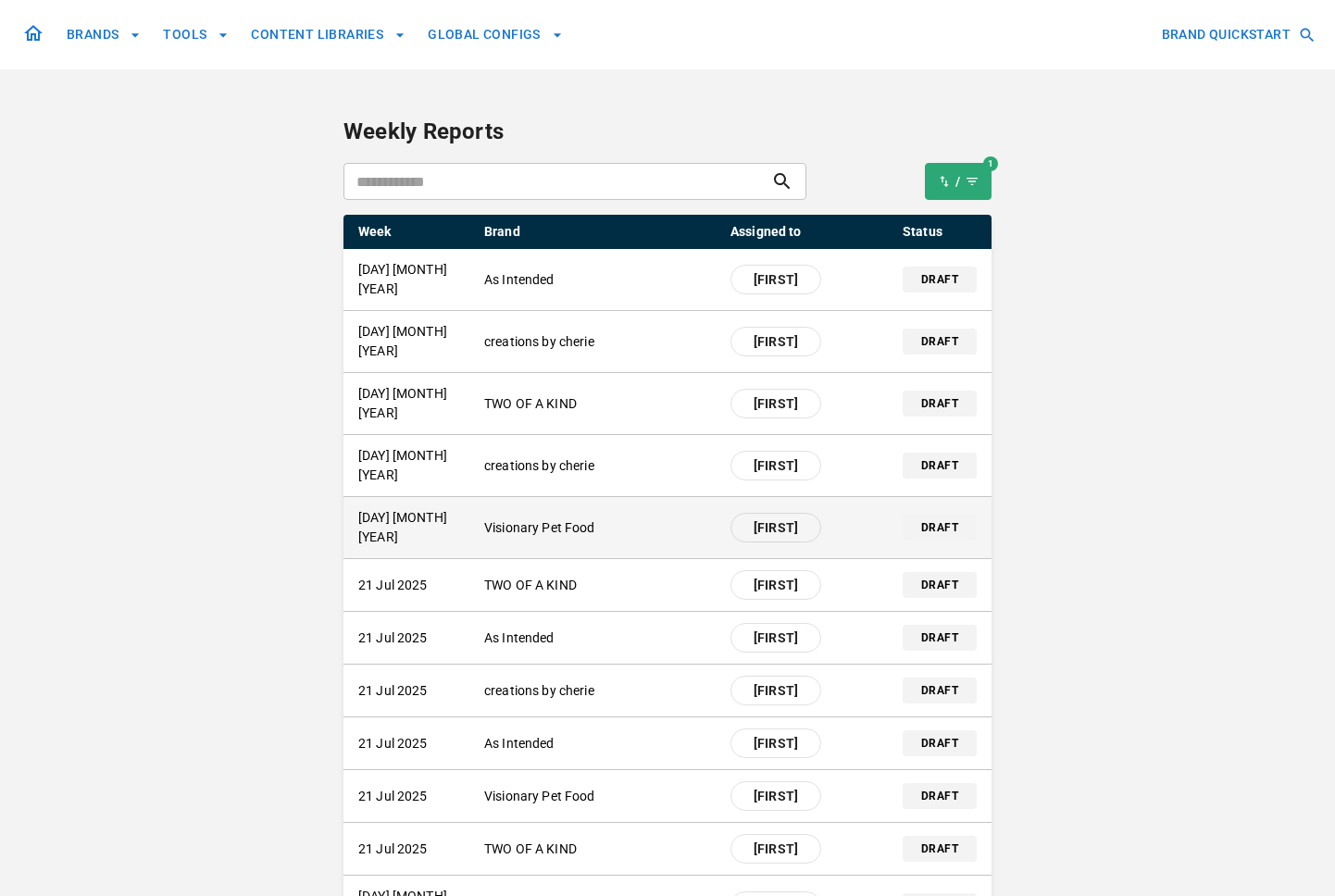 click on "Visionary Pet Food" at bounding box center (600, 528) 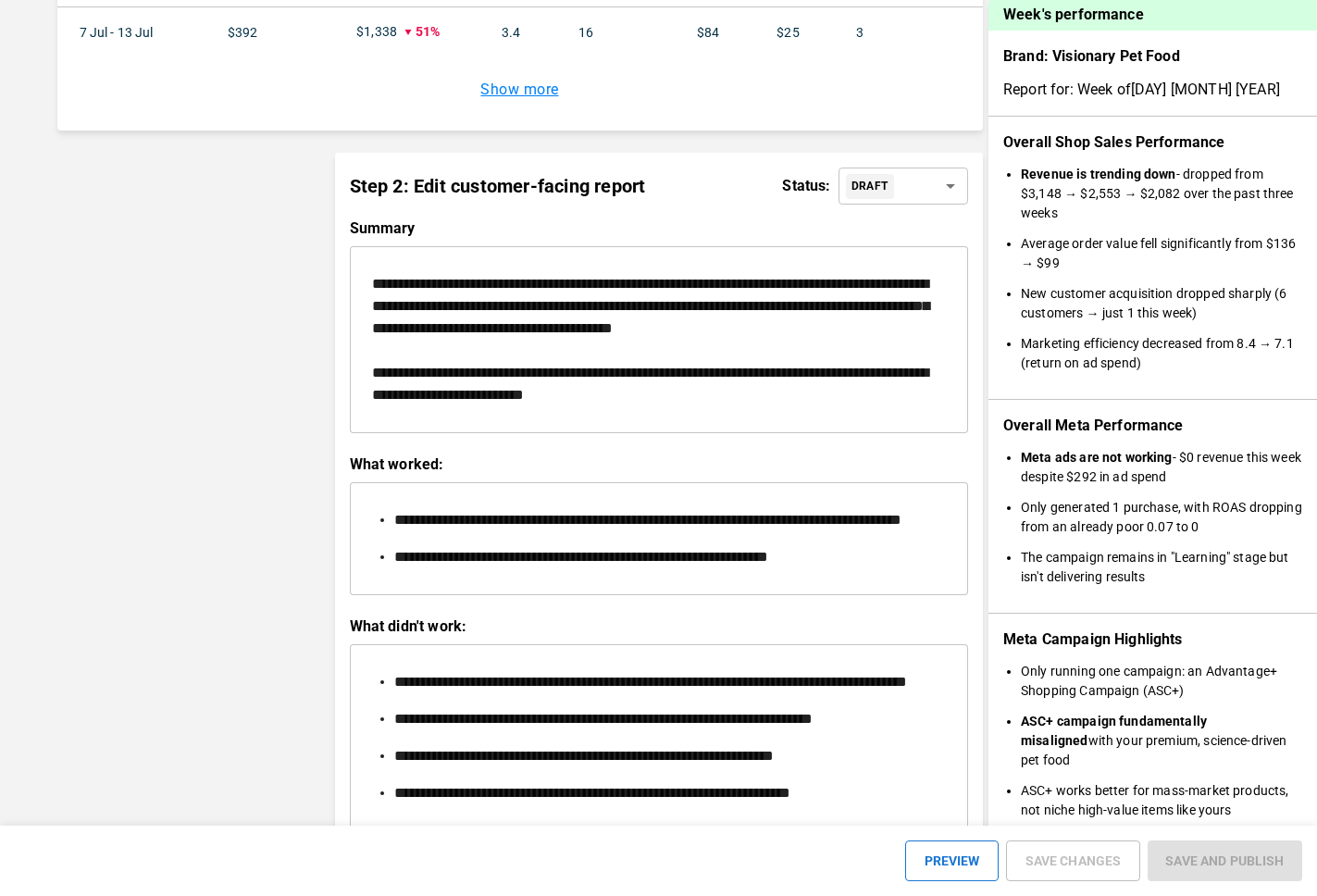 scroll, scrollTop: 2297, scrollLeft: 0, axis: vertical 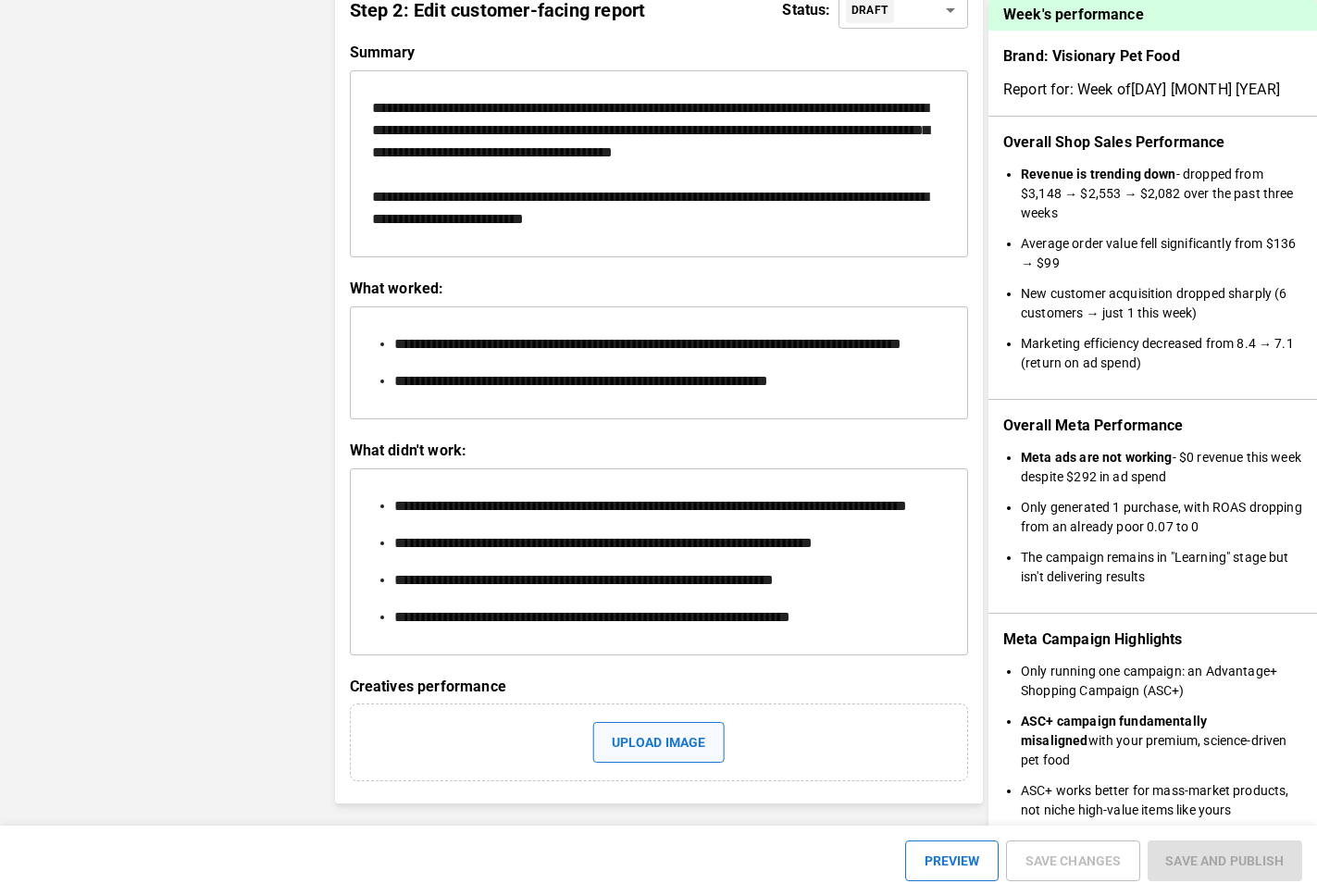 click on "Upload image" at bounding box center (658, 742) 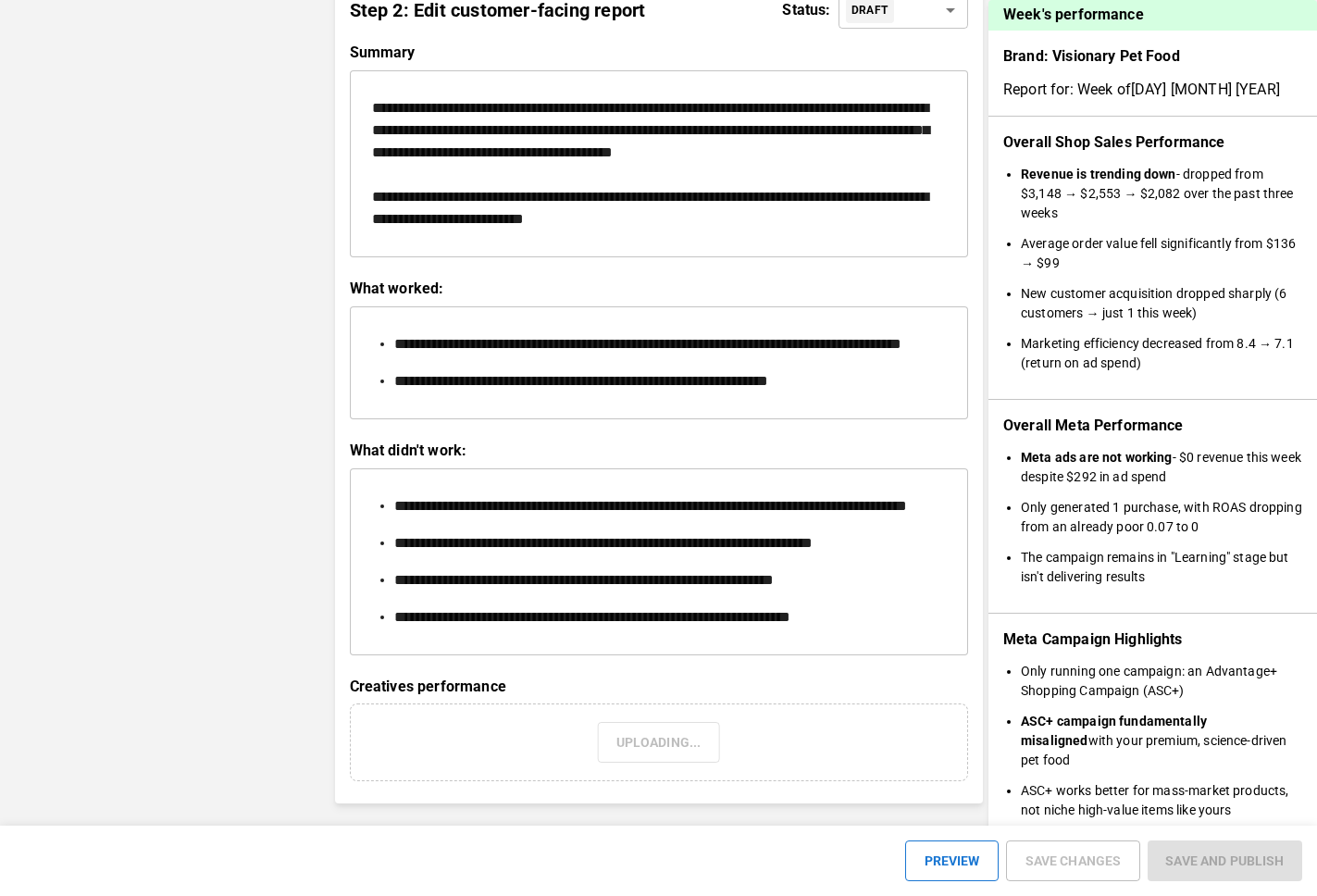 scroll, scrollTop: 2297, scrollLeft: 0, axis: vertical 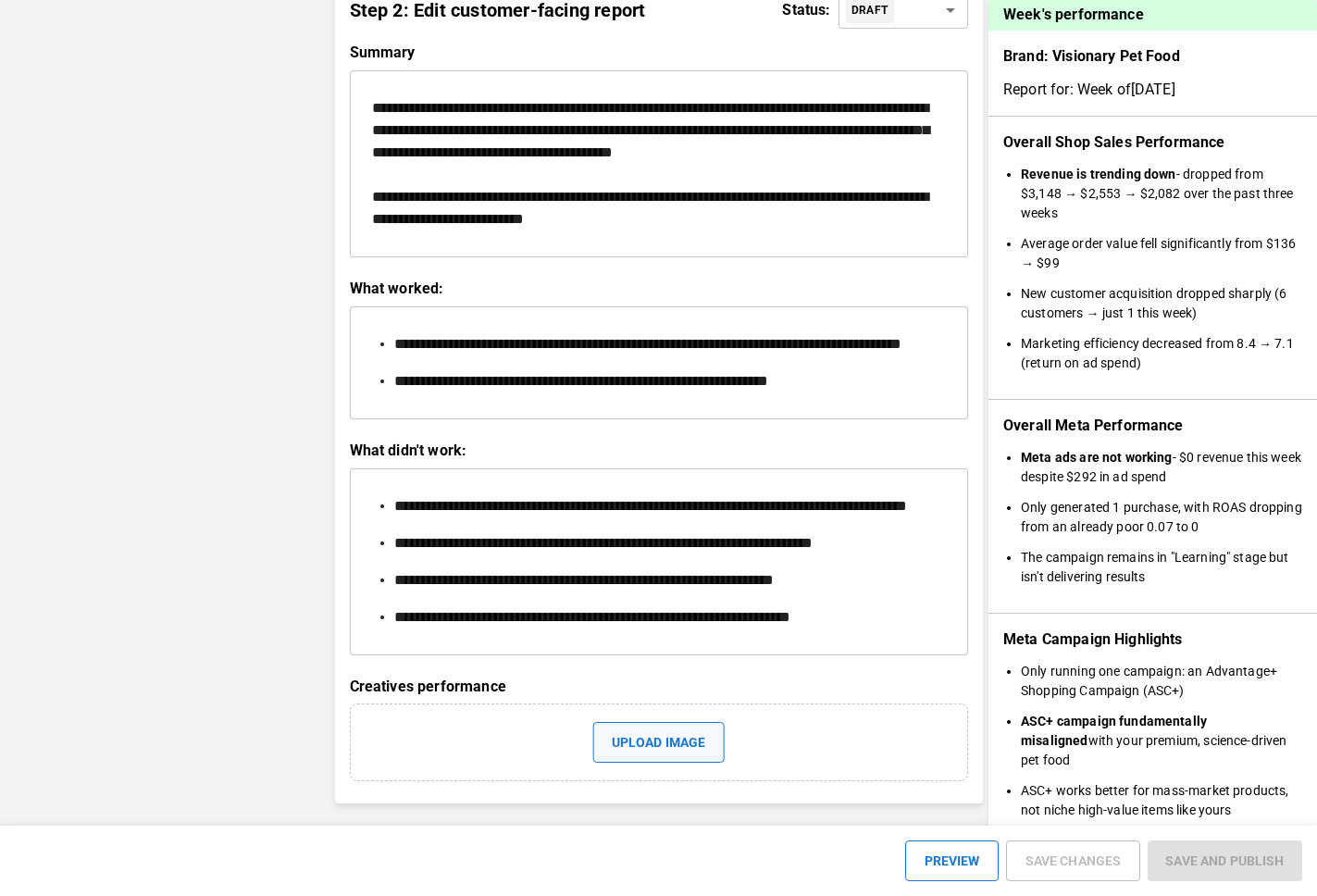 click on "Upload image" at bounding box center (658, 742) 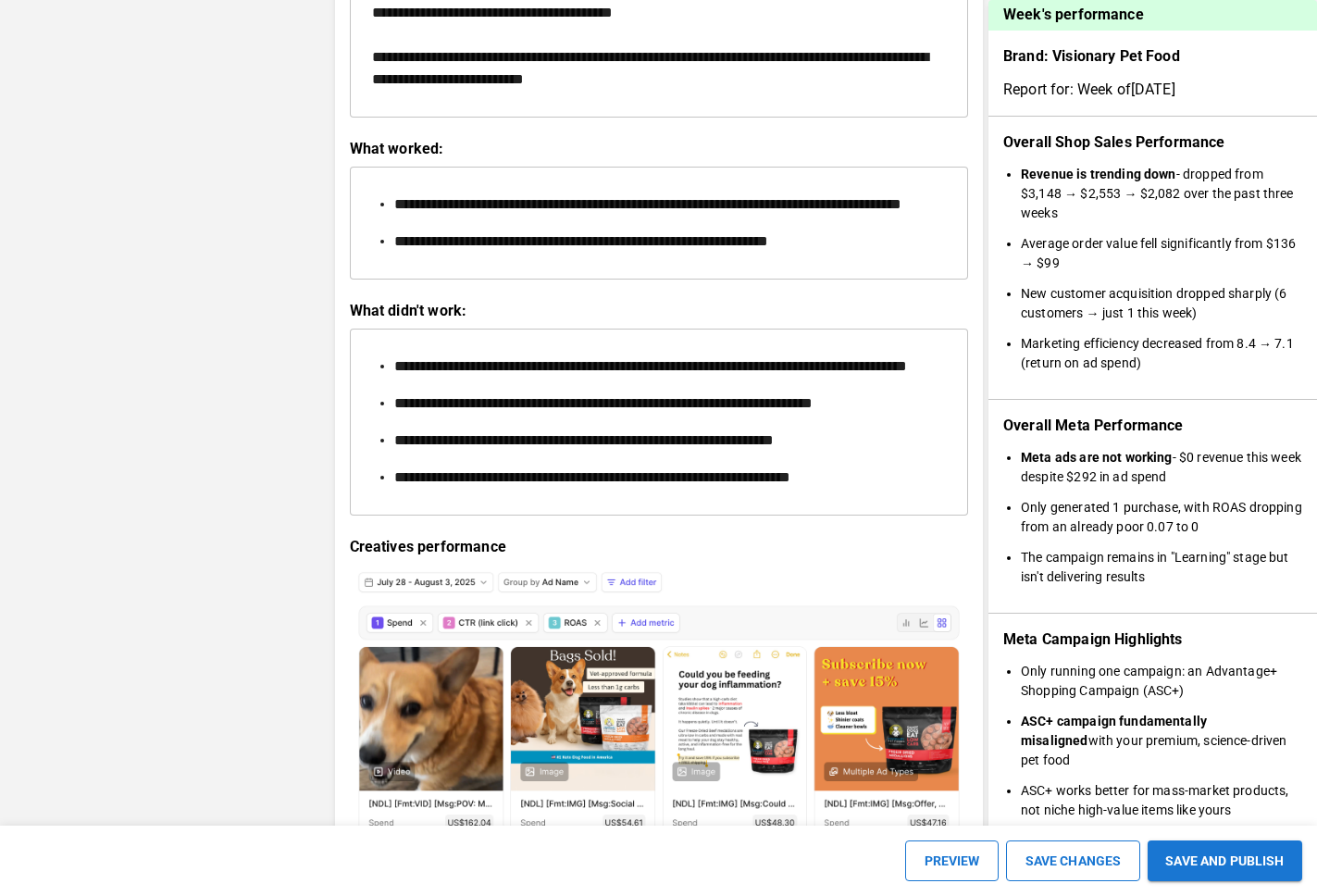 scroll, scrollTop: 2365, scrollLeft: 0, axis: vertical 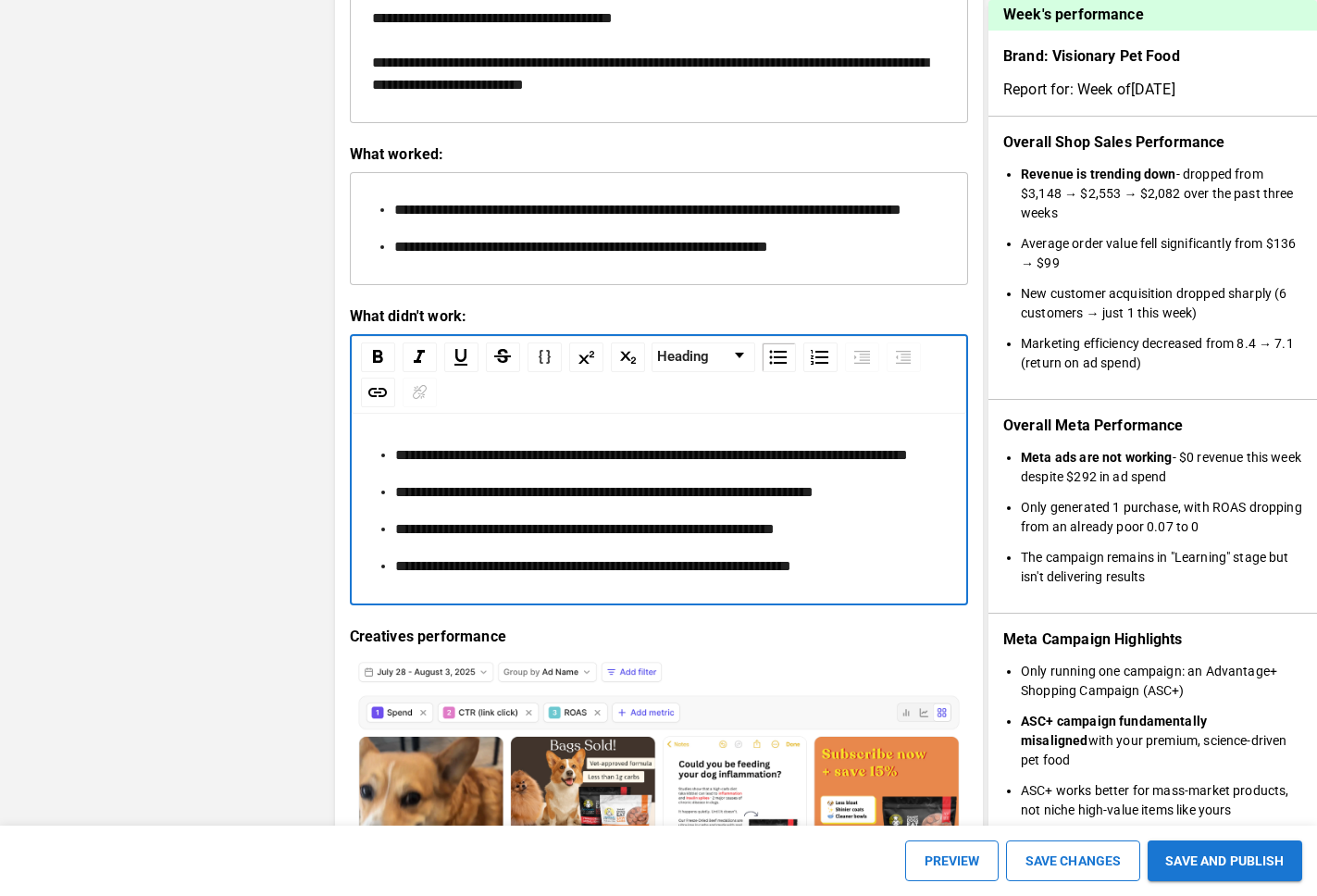 click on "**********" at bounding box center [670, 455] 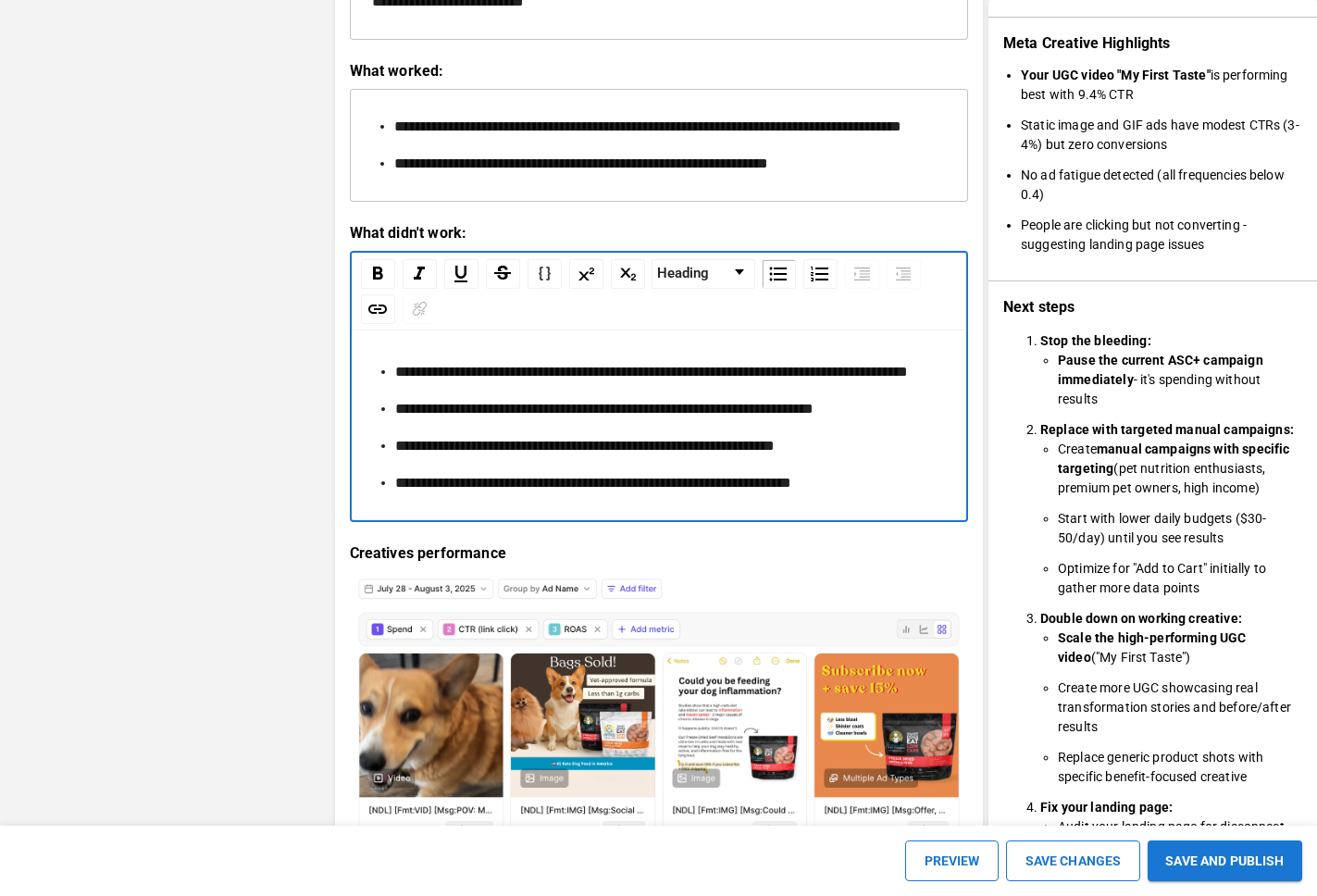 scroll, scrollTop: 881, scrollLeft: 0, axis: vertical 